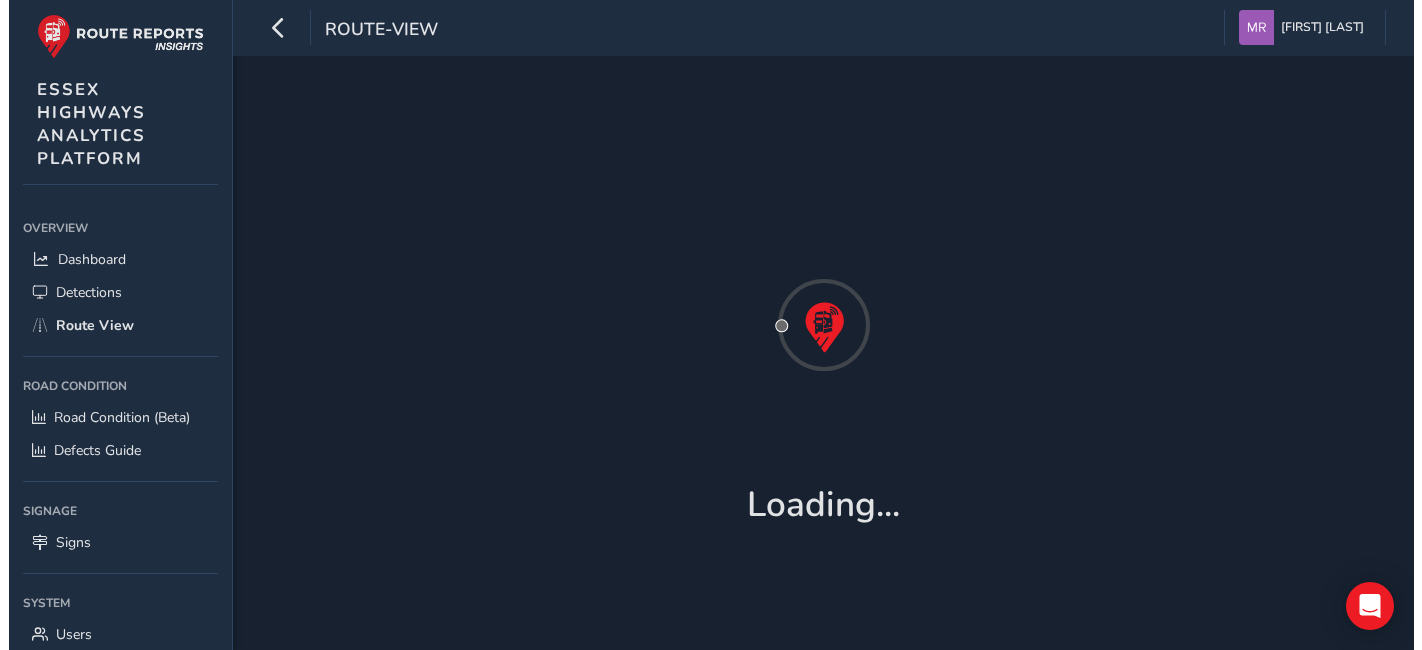 scroll, scrollTop: 0, scrollLeft: 0, axis: both 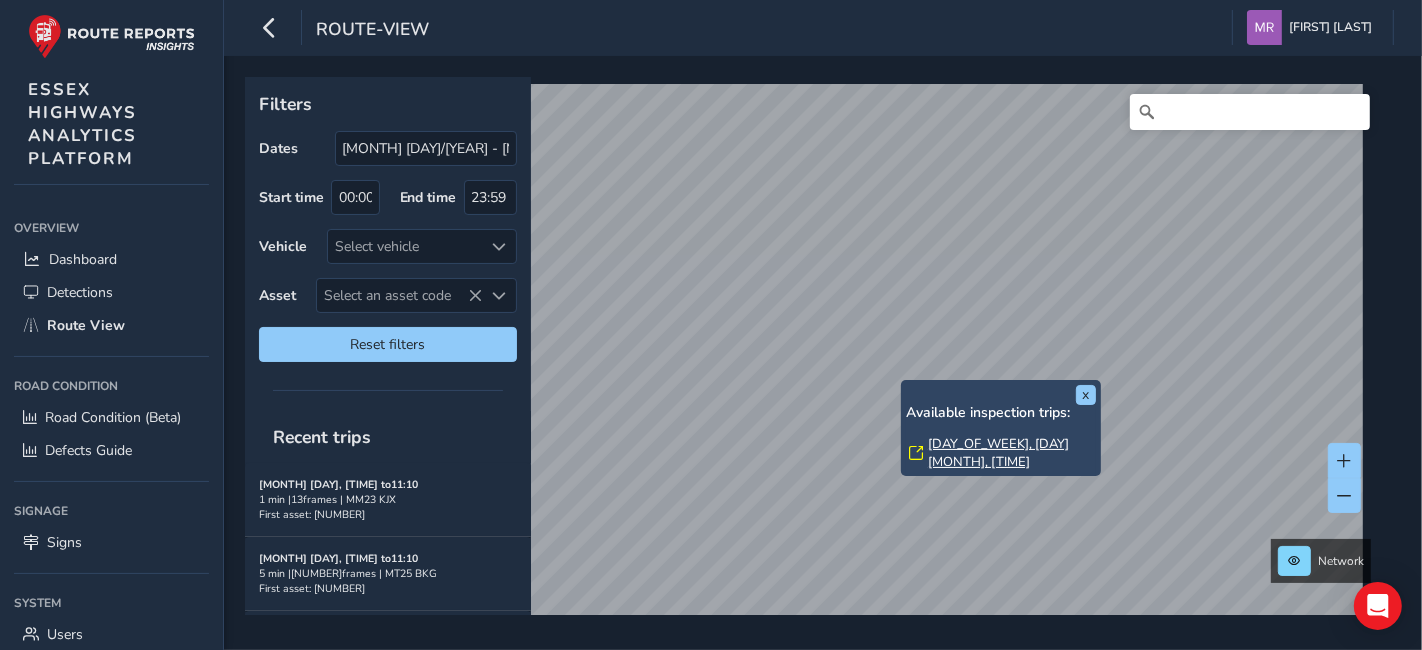 click on "[DAY_OF_WEEK], [DAY] [MONTH], [TIME]" at bounding box center [1012, 453] 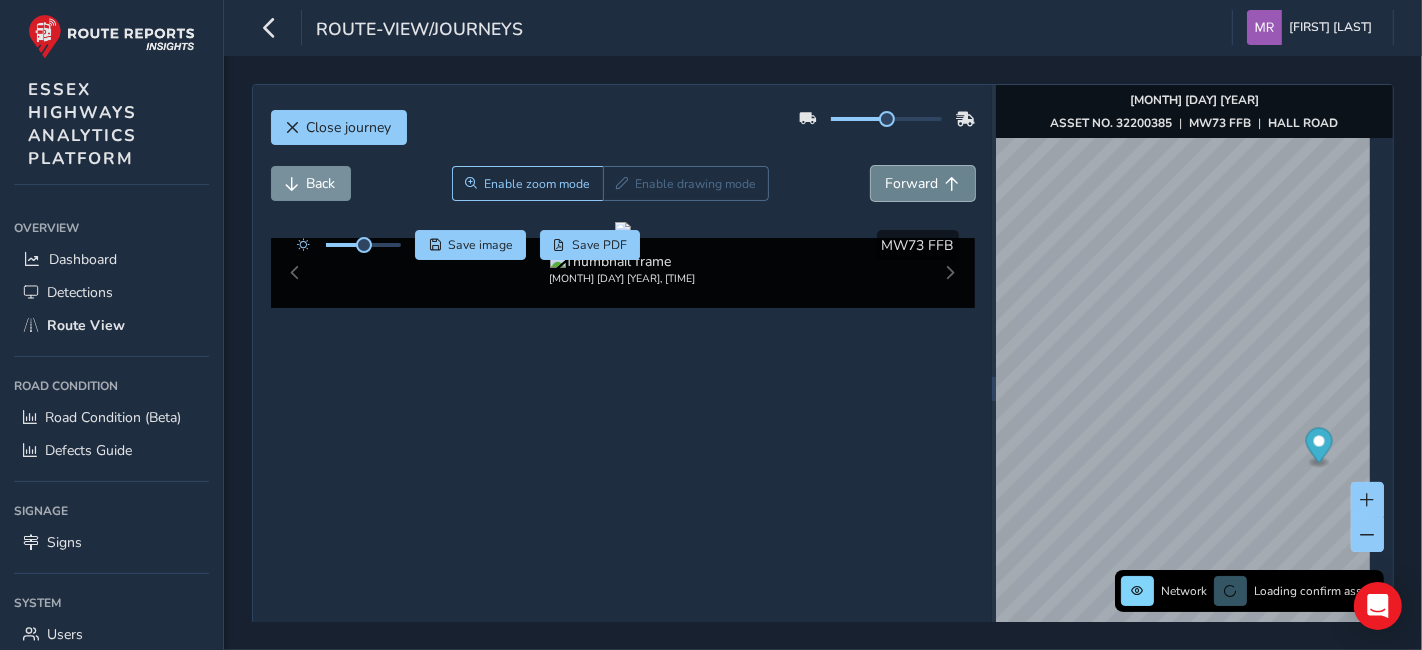 click on "Forward" at bounding box center [912, 183] 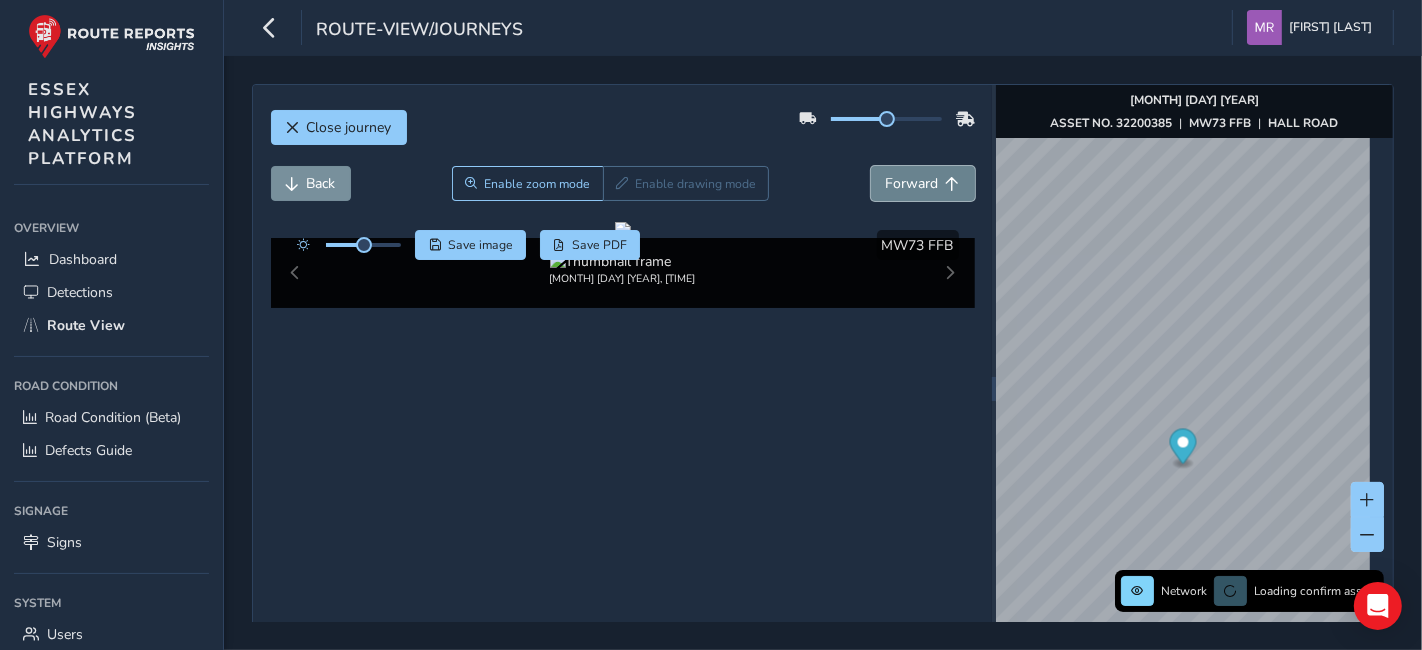 click on "Forward" at bounding box center [912, 183] 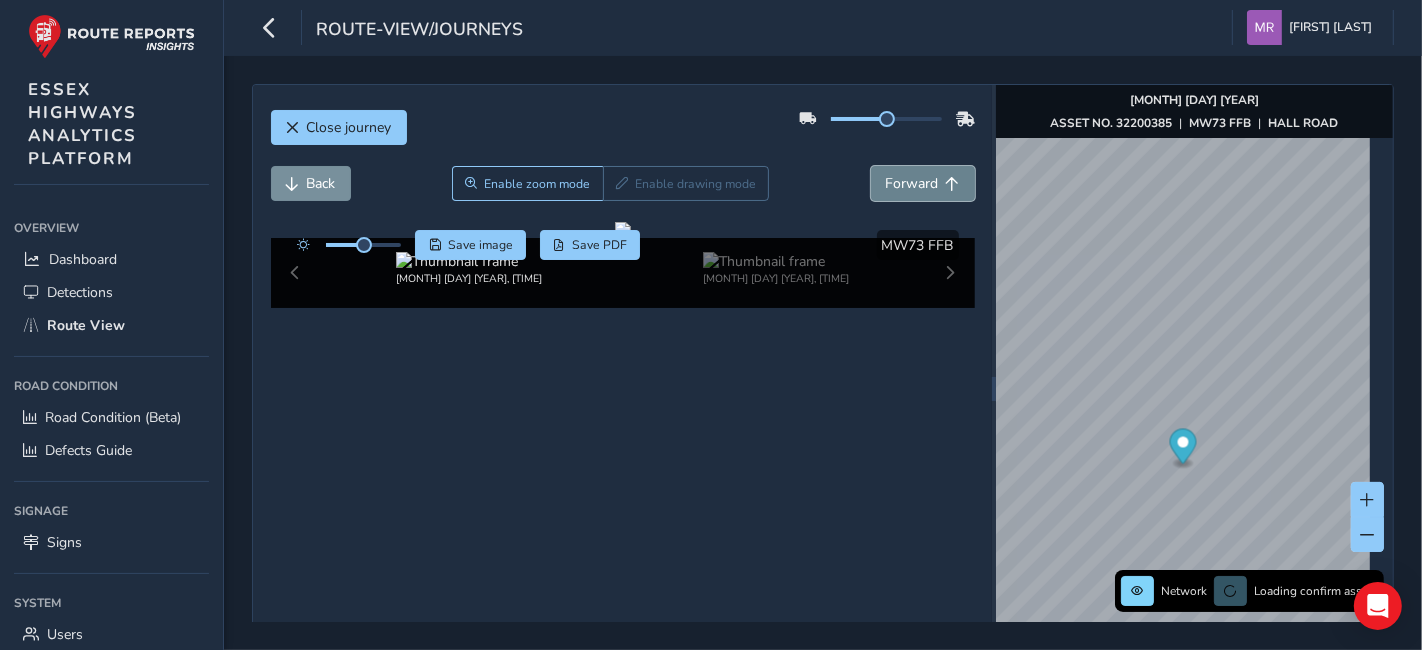 click on "Forward" at bounding box center [912, 183] 